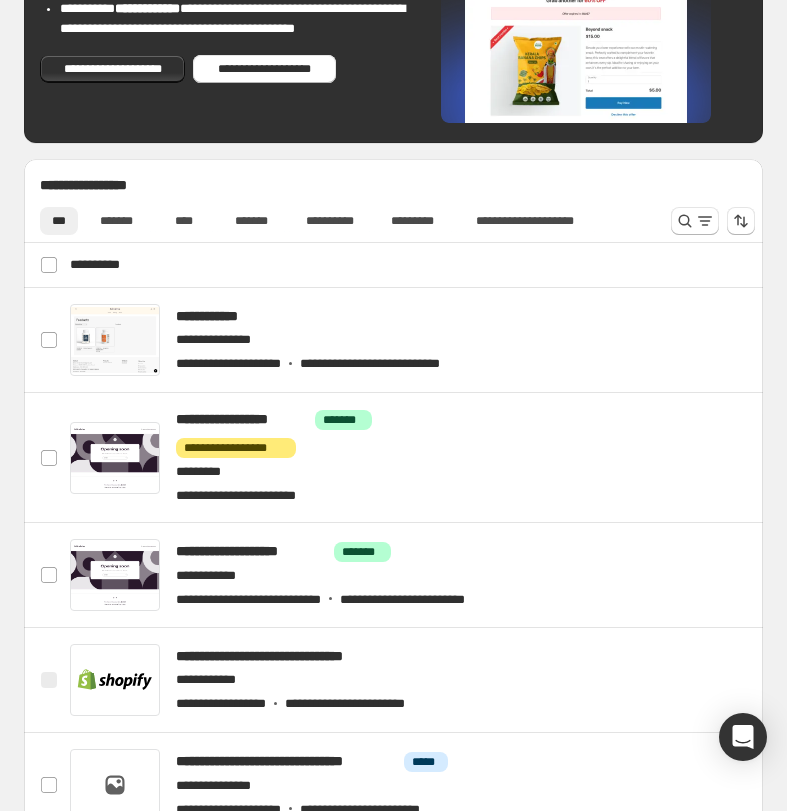 scroll, scrollTop: 600, scrollLeft: 0, axis: vertical 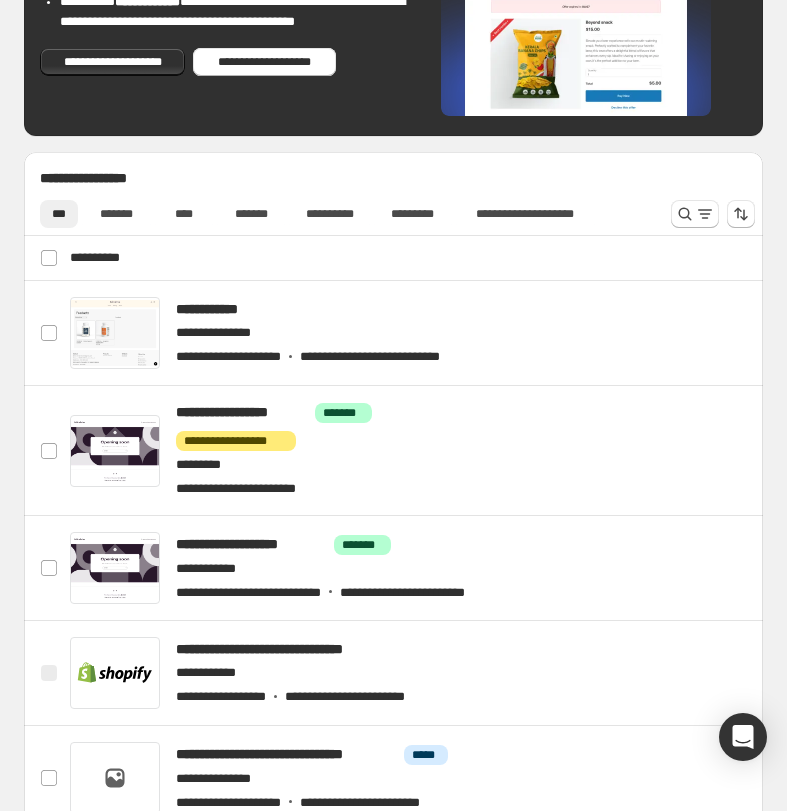 click on "**********" at bounding box center (395, 258) 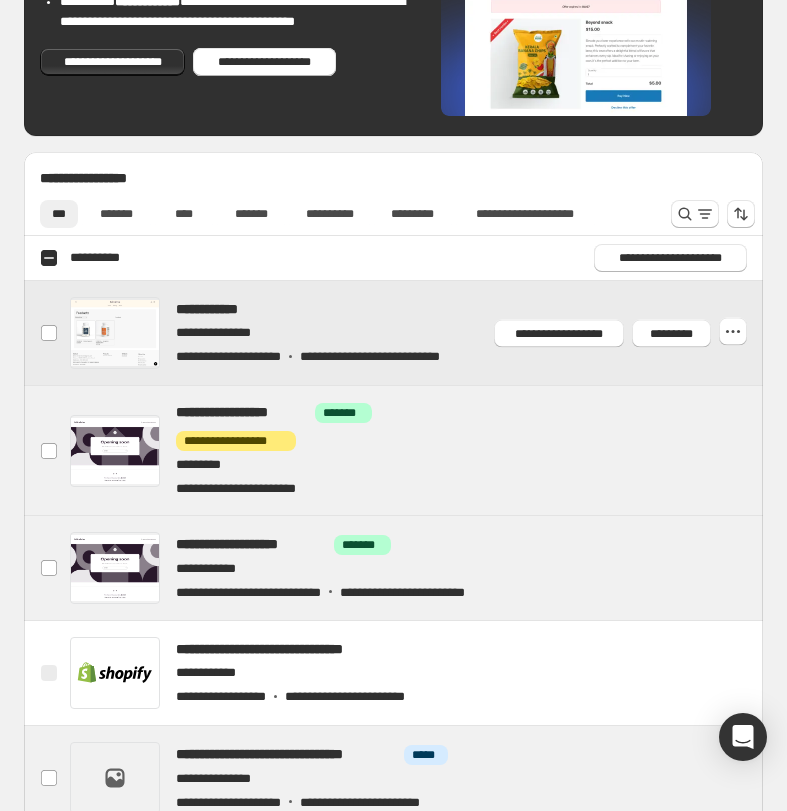 click at bounding box center [412, 333] 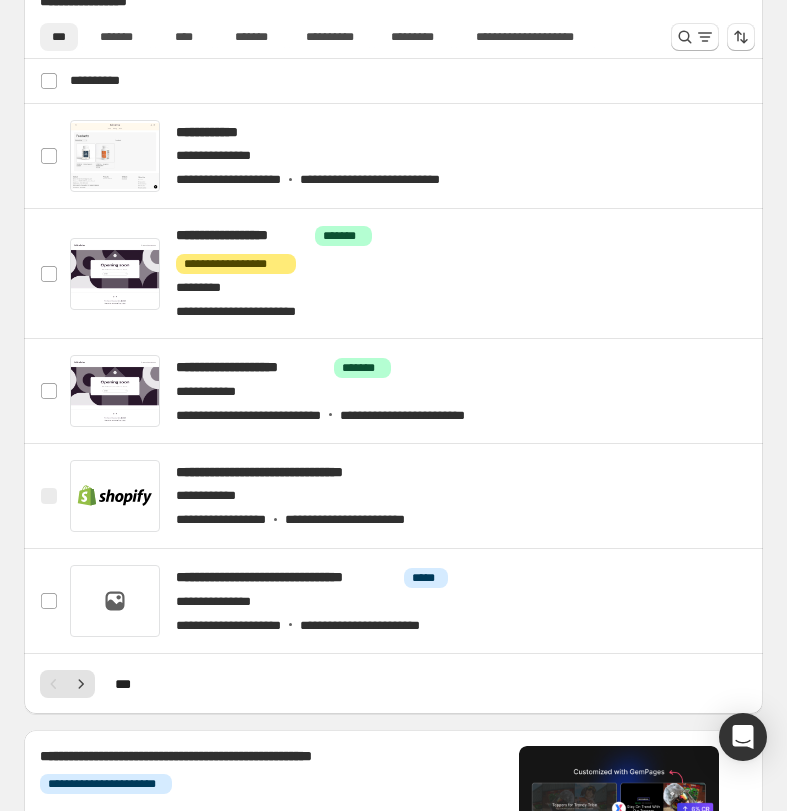 scroll, scrollTop: 800, scrollLeft: 0, axis: vertical 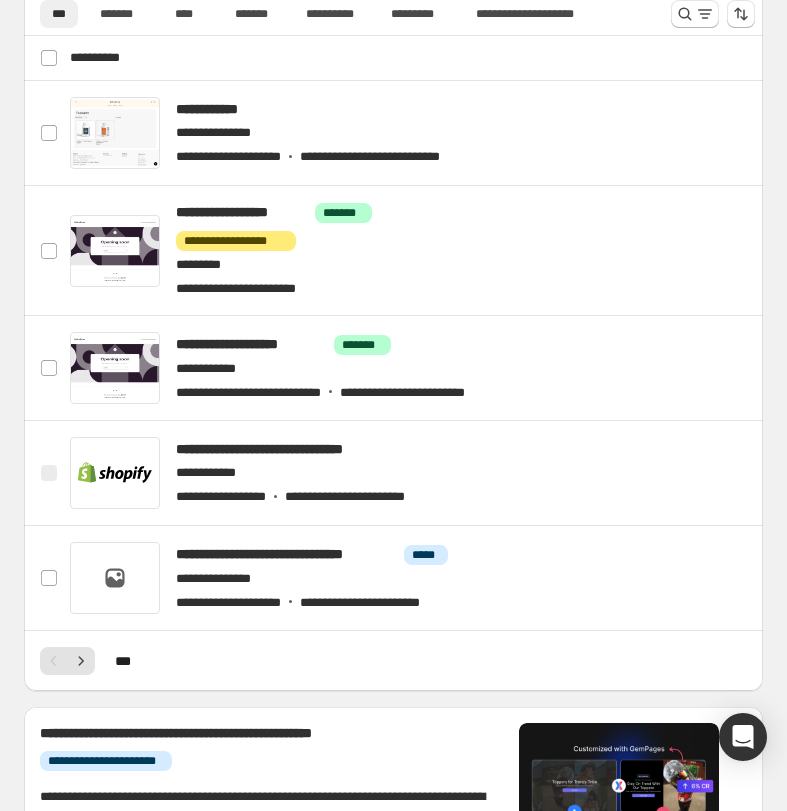 click on "**********" at bounding box center [393, 297] 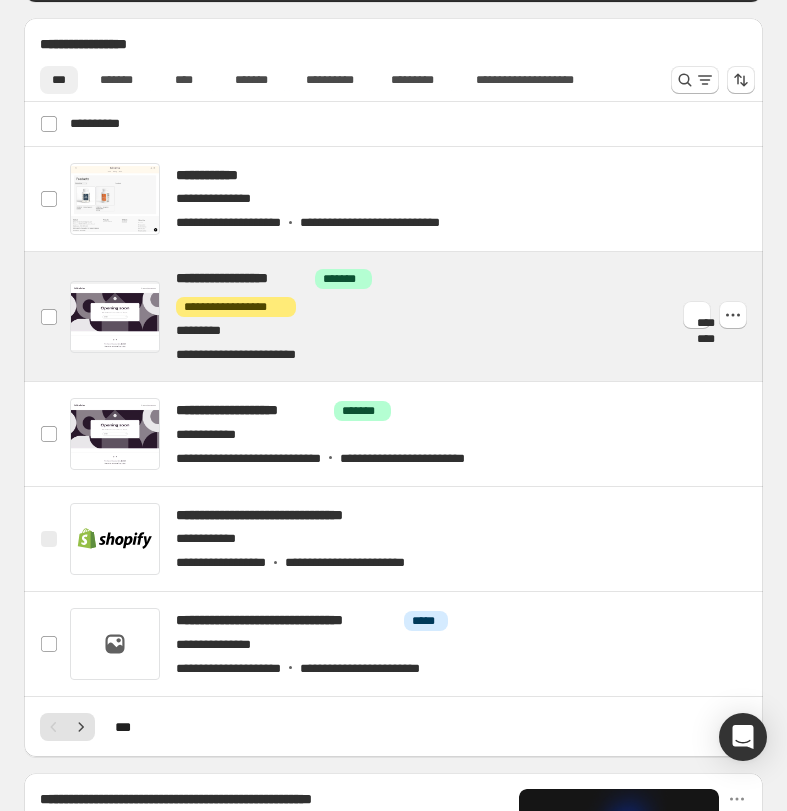 scroll, scrollTop: 700, scrollLeft: 0, axis: vertical 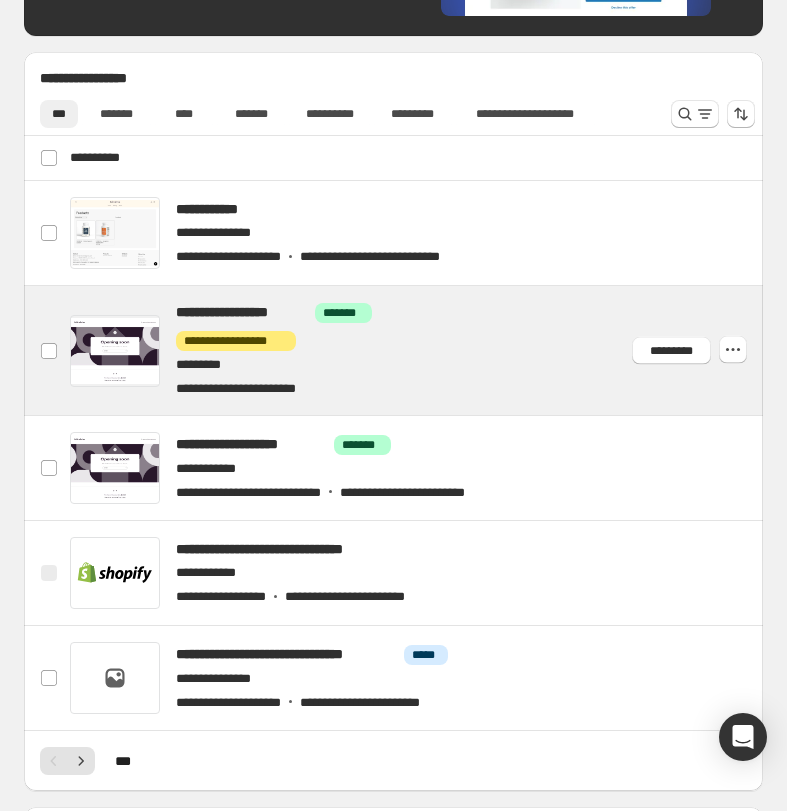click at bounding box center [412, 350] 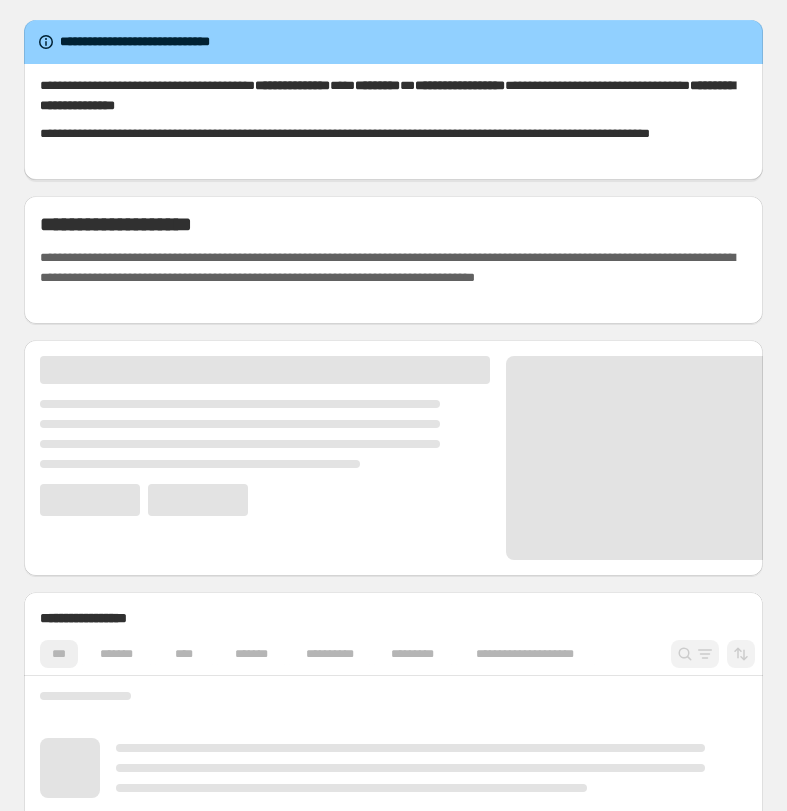 scroll, scrollTop: 0, scrollLeft: 0, axis: both 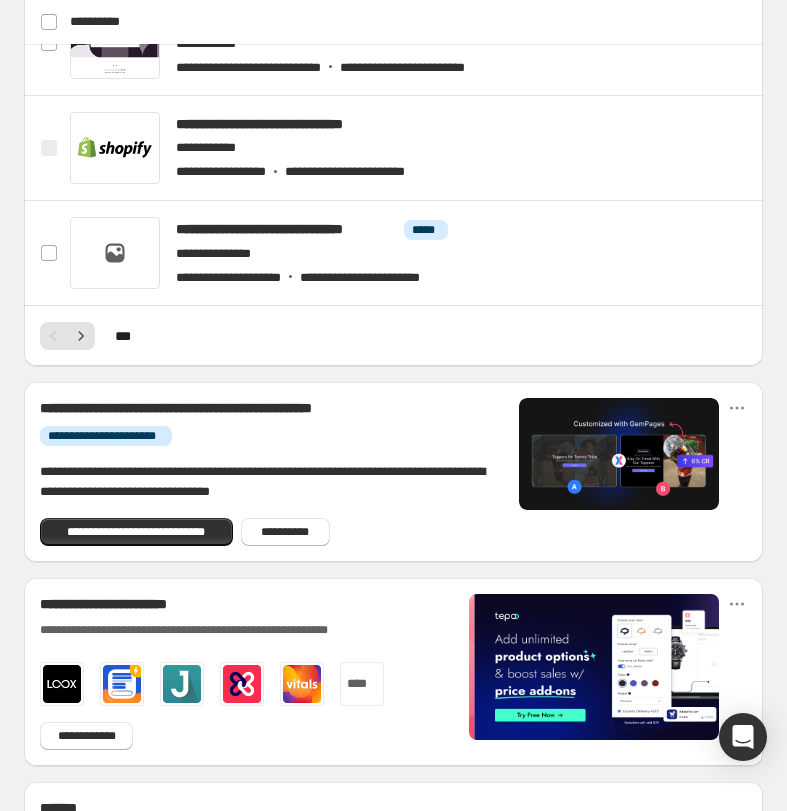 click on "**********" at bounding box center (393, -59) 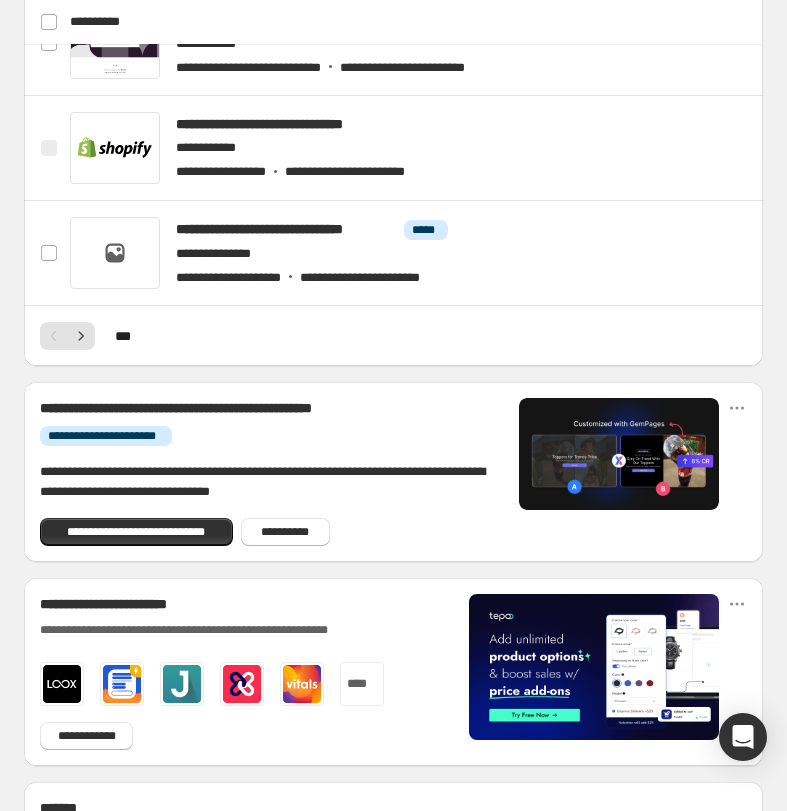 click on "**********" at bounding box center (393, -59) 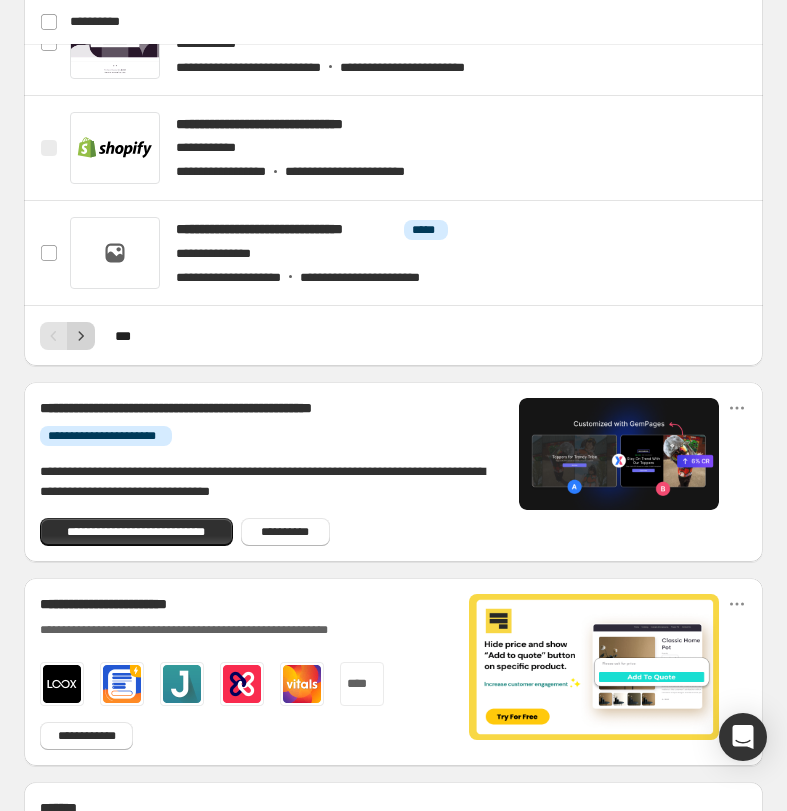 click 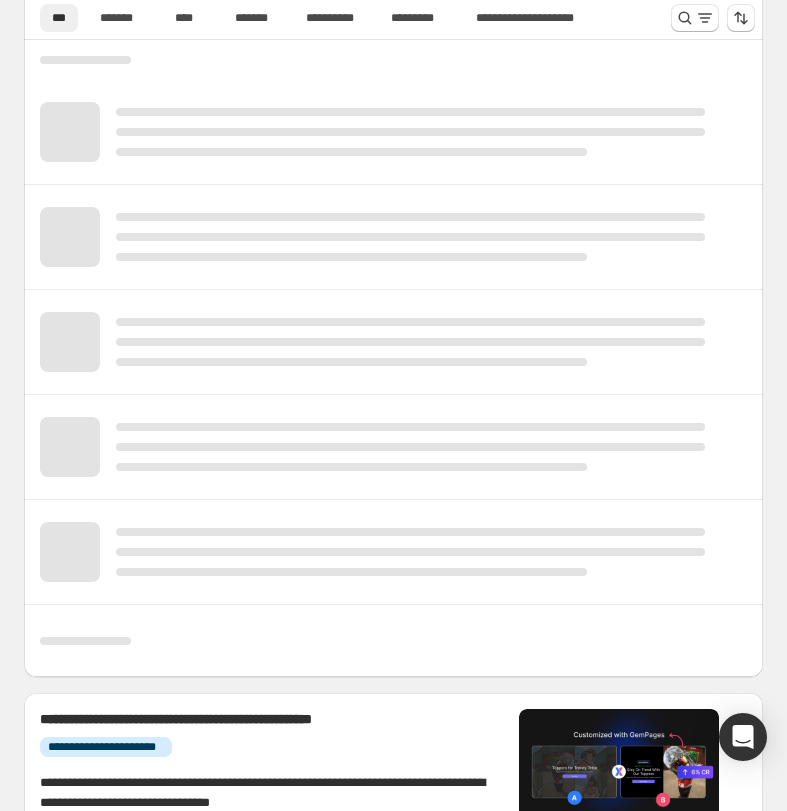 scroll, scrollTop: 752, scrollLeft: 0, axis: vertical 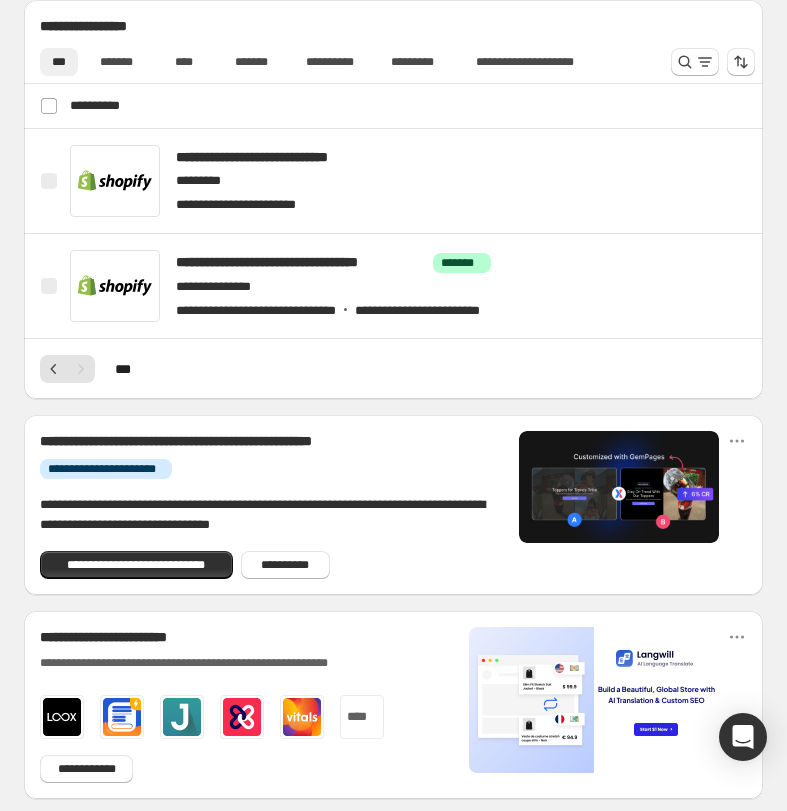 click on "* * *" at bounding box center [393, 369] 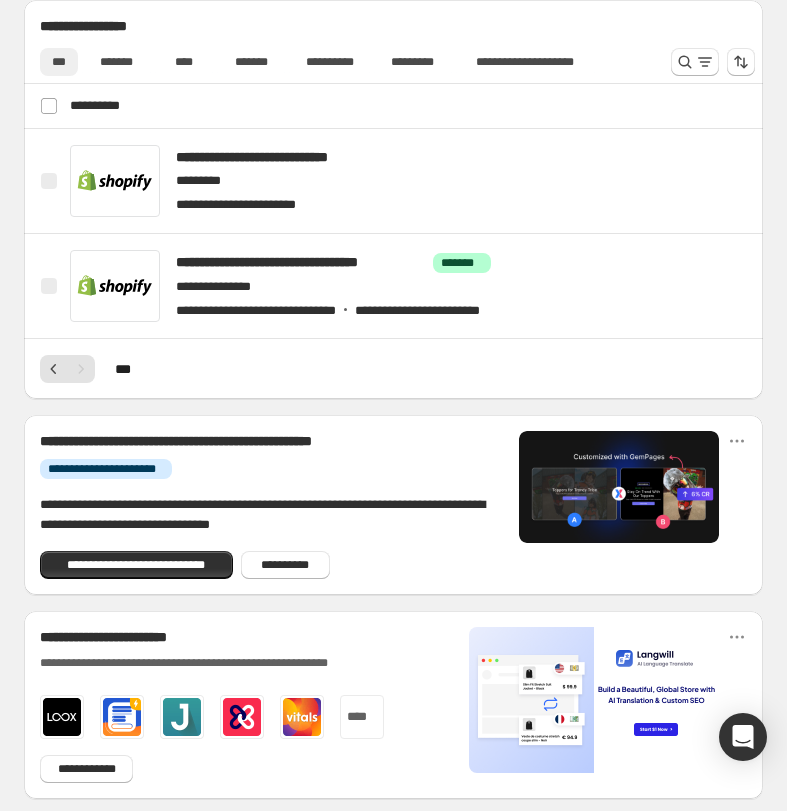 click on "***" at bounding box center (59, 62) 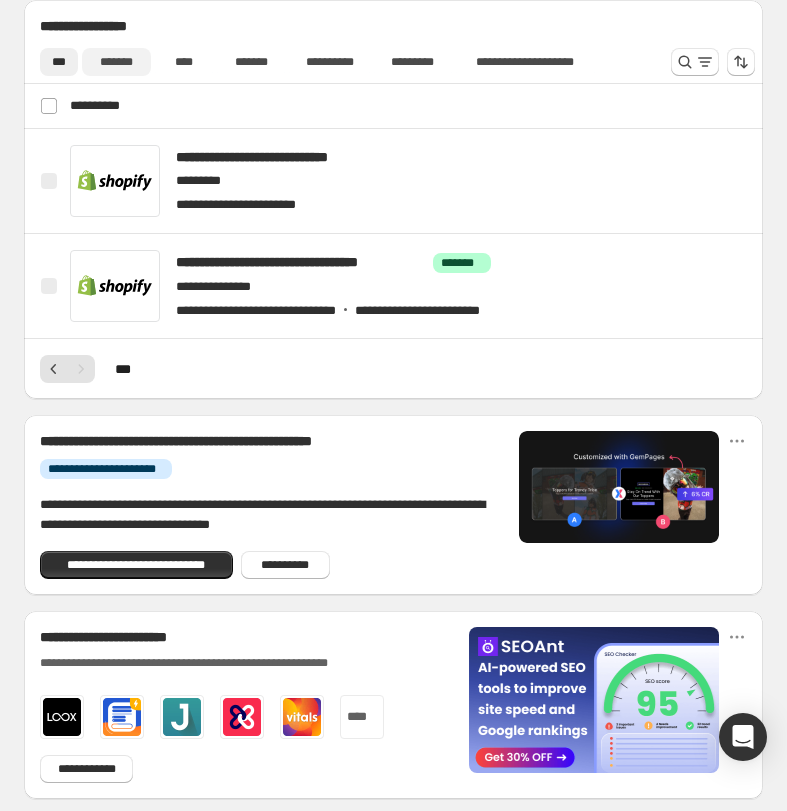 click on "*******" at bounding box center (116, 62) 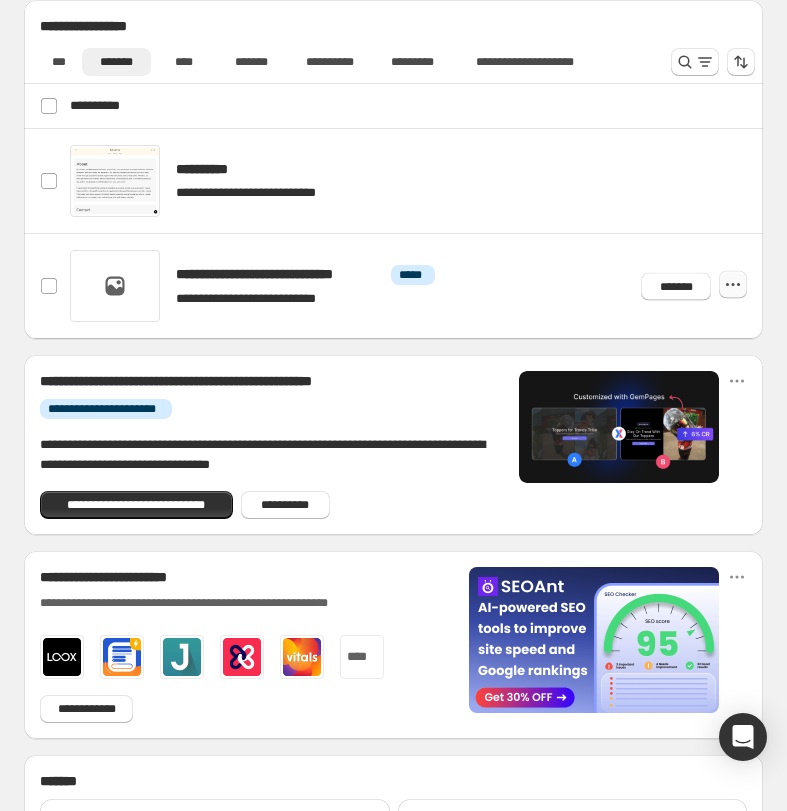 click 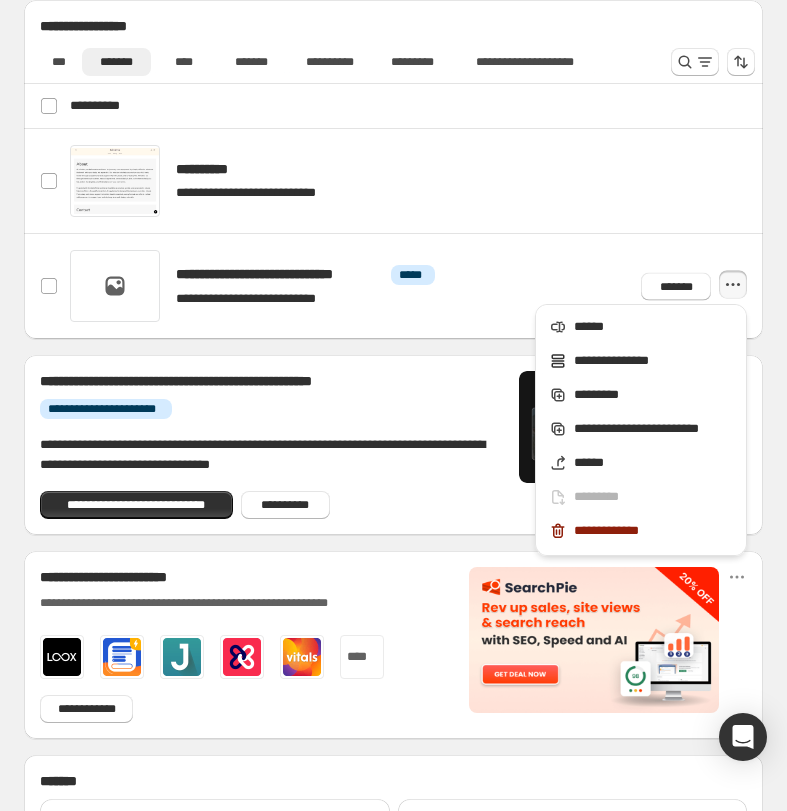 click on "**********" at bounding box center [393, 101] 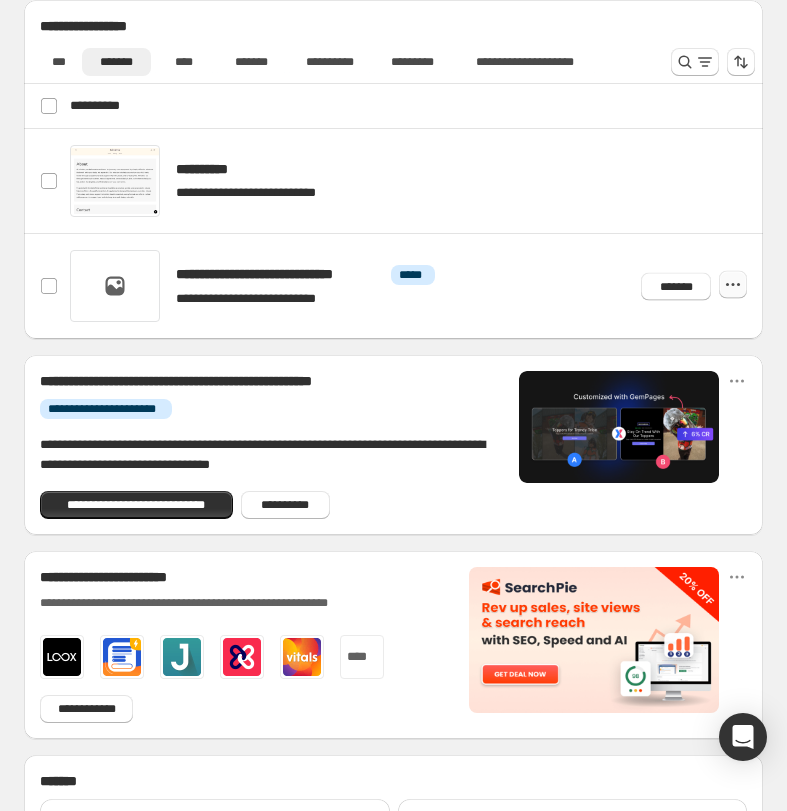 click 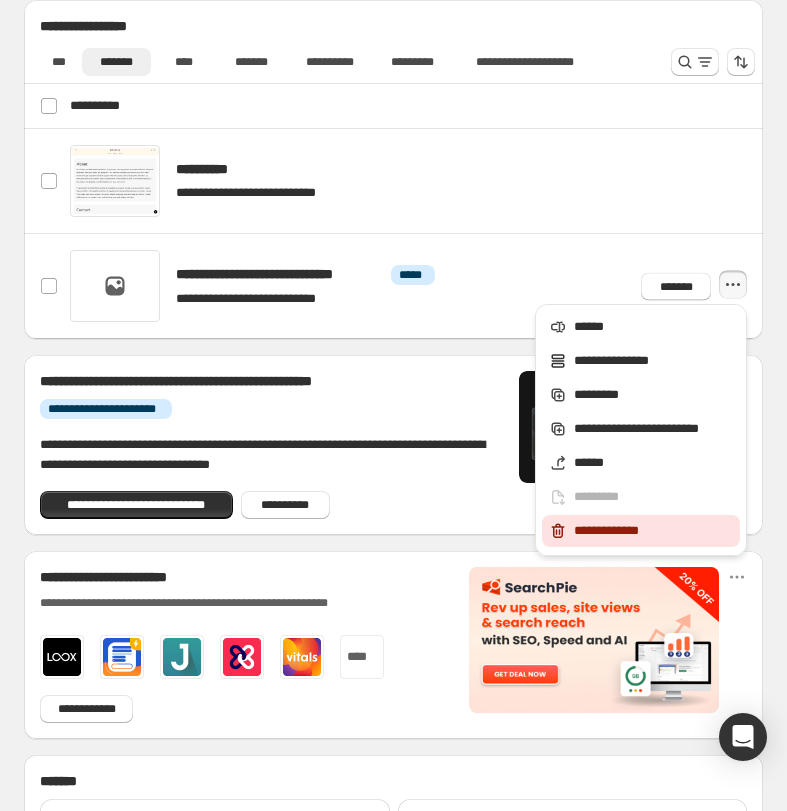 click on "**********" at bounding box center (654, 531) 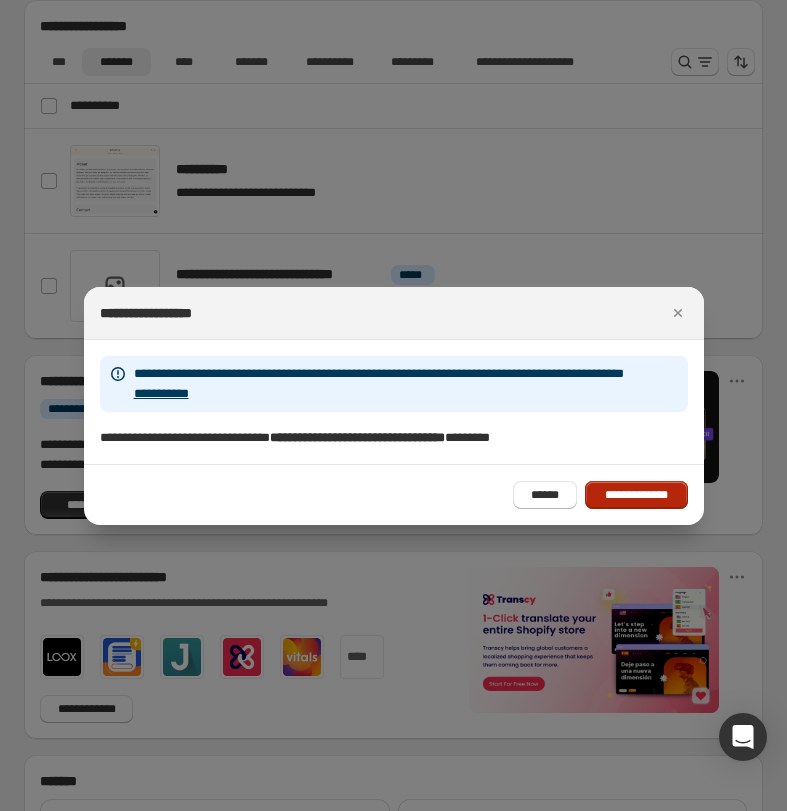click on "**********" at bounding box center (636, 495) 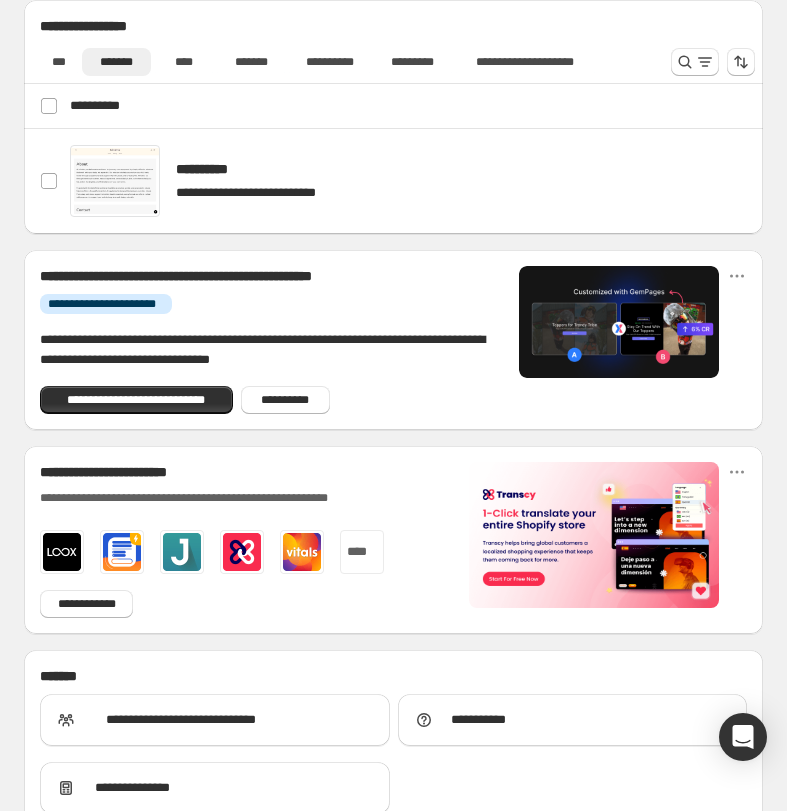 click on "**********" at bounding box center (393, 49) 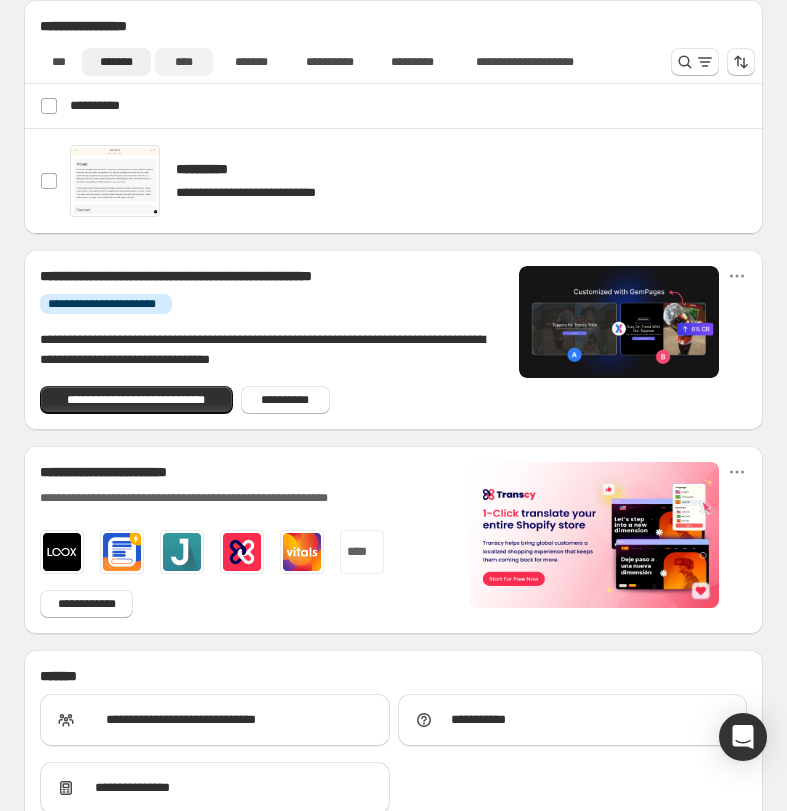 click on "****" at bounding box center [184, 62] 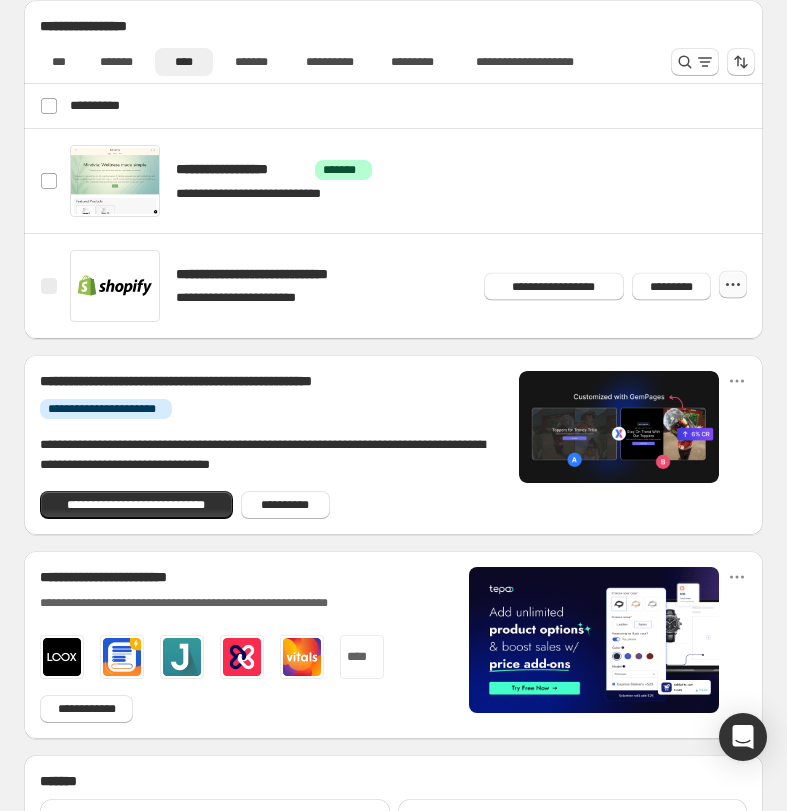 click 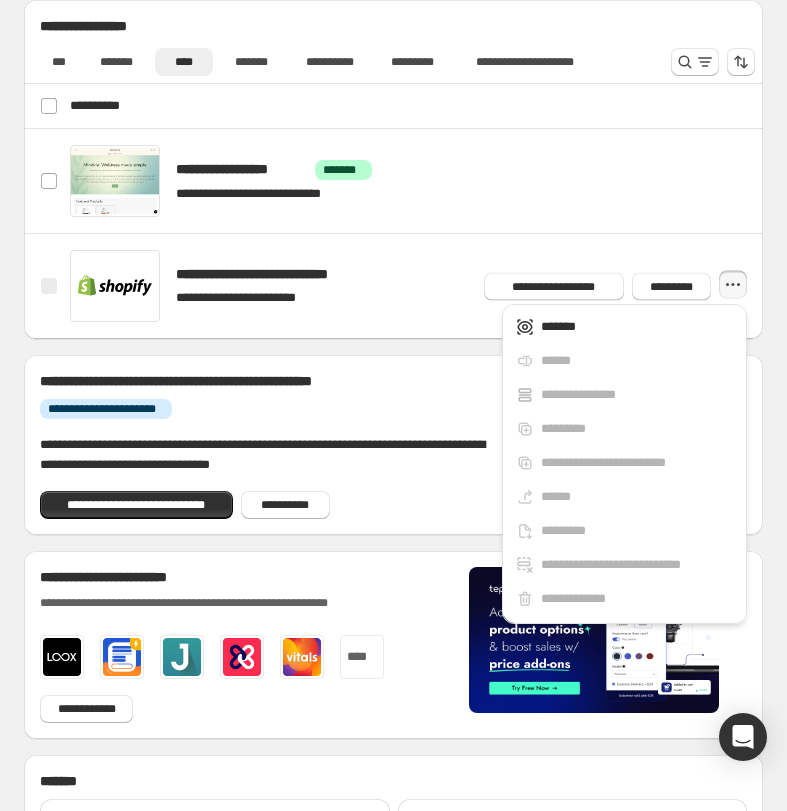 click on "**********" at bounding box center [393, 101] 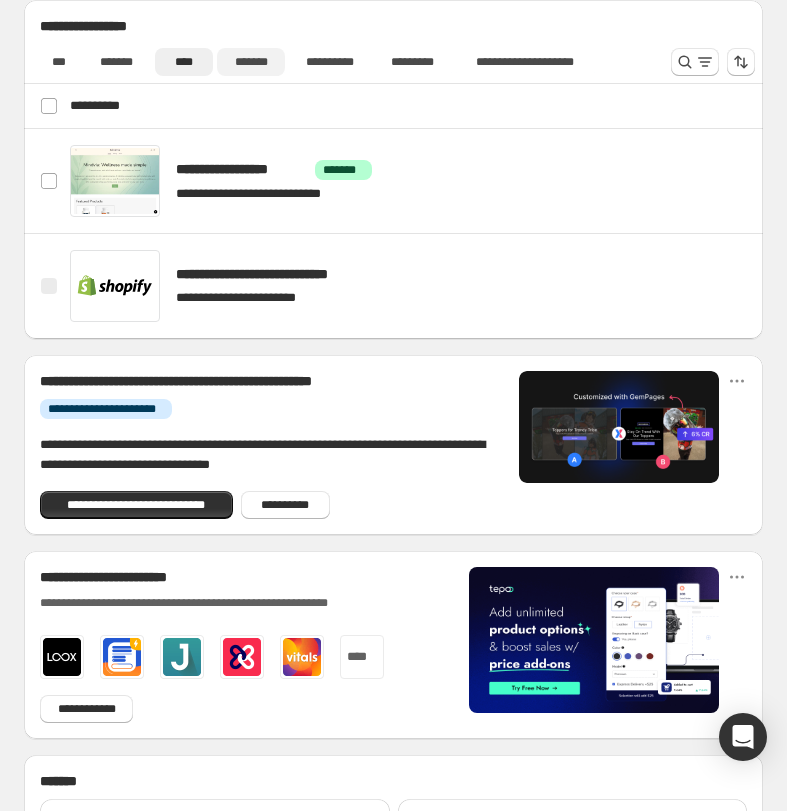 click on "*******" at bounding box center (251, 62) 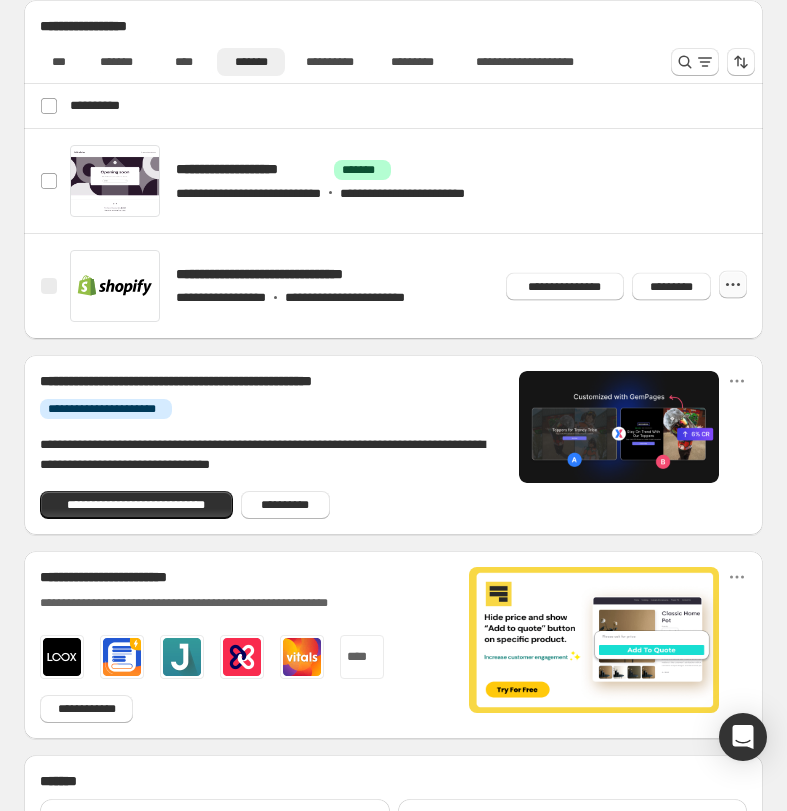 click 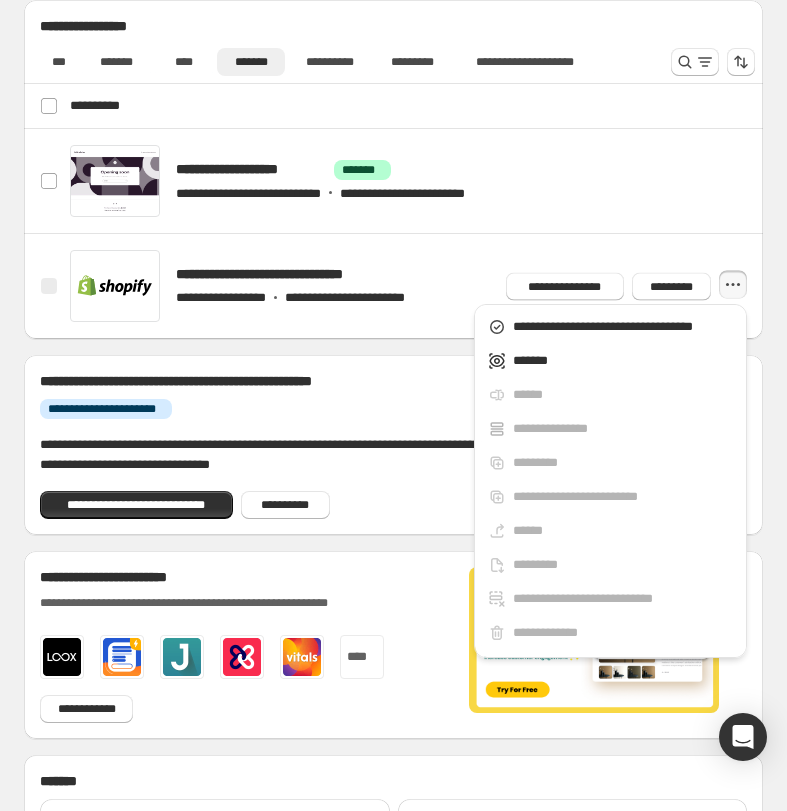 click on "**********" at bounding box center [393, 101] 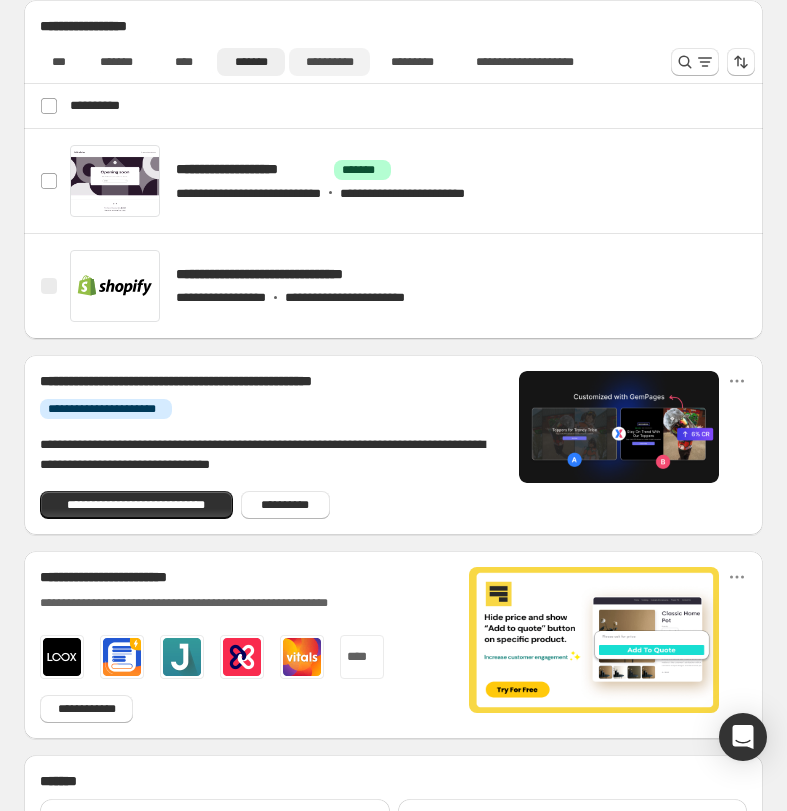 click on "**********" at bounding box center [329, 62] 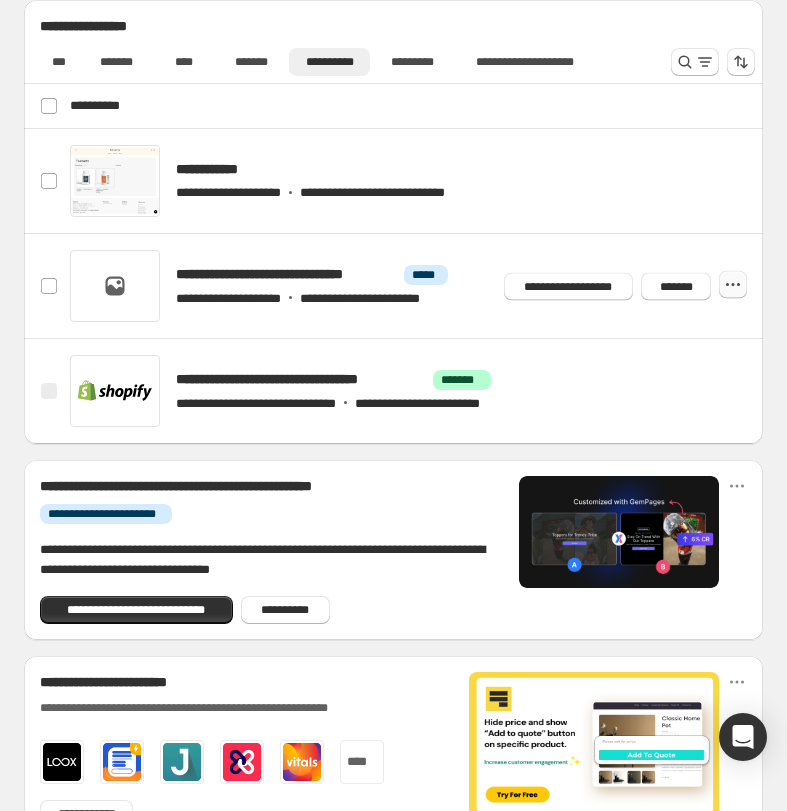click 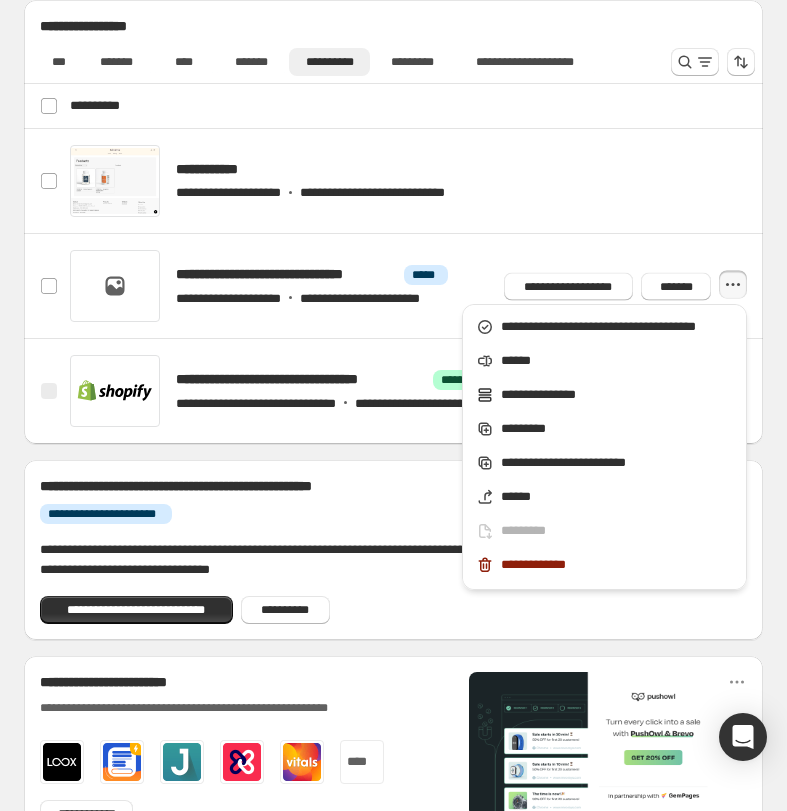 click on "**********" at bounding box center [604, 446] 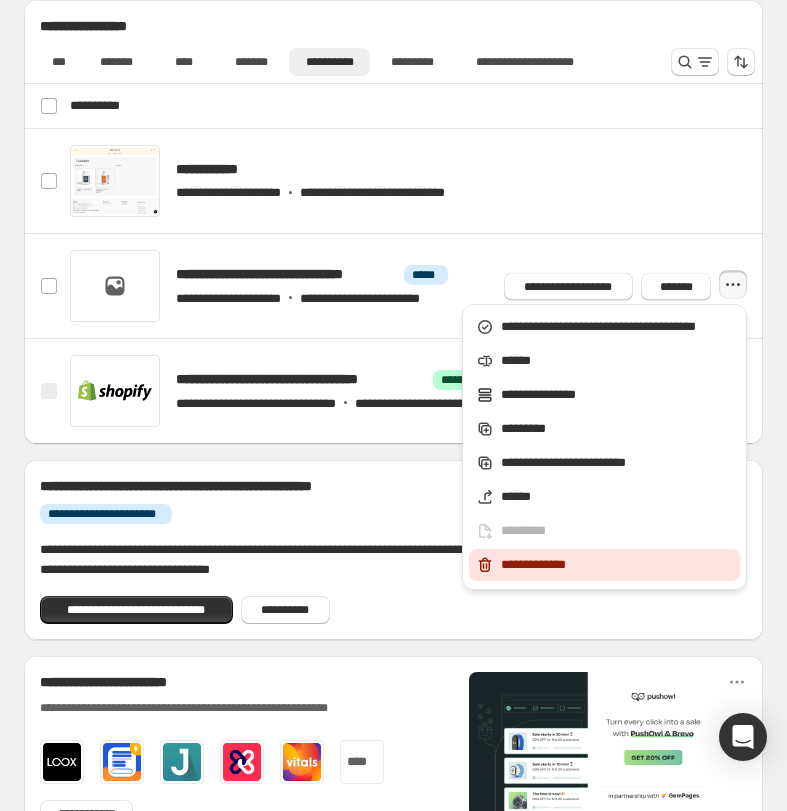 click on "**********" at bounding box center [604, 565] 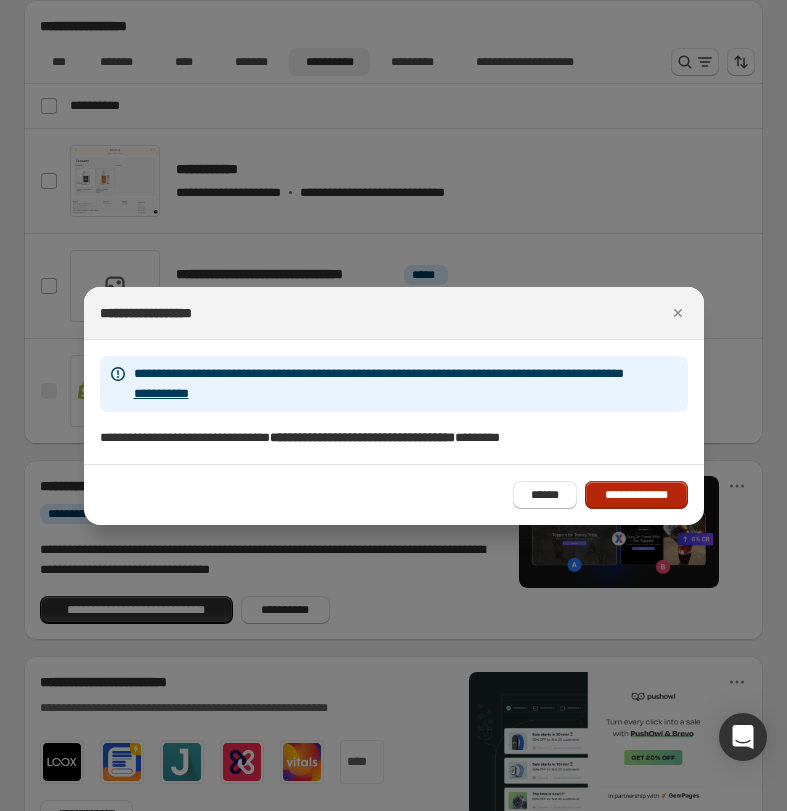 click on "**********" at bounding box center [636, 495] 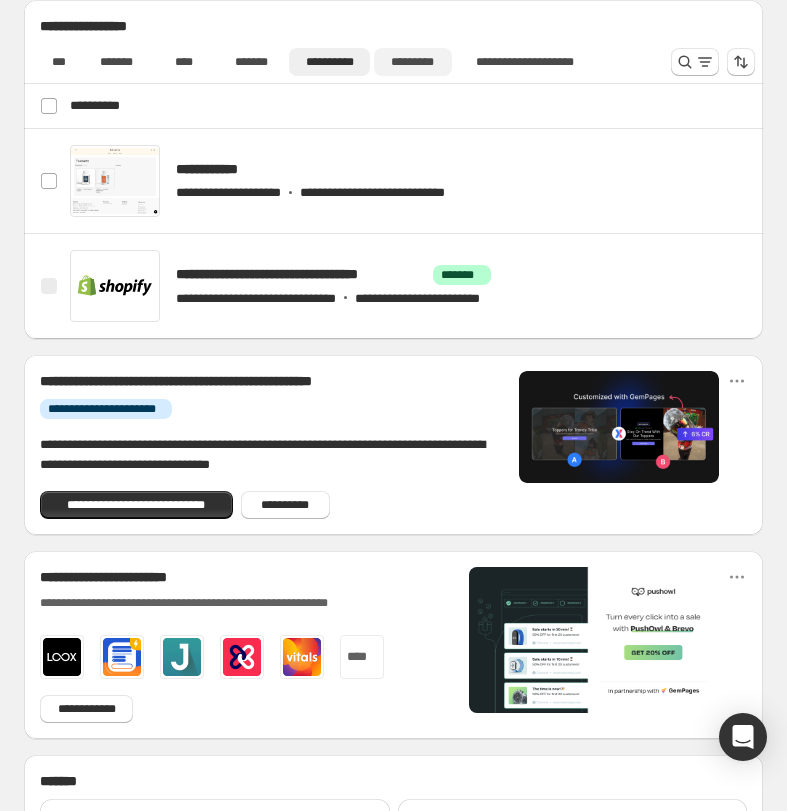click on "*********" at bounding box center [413, 62] 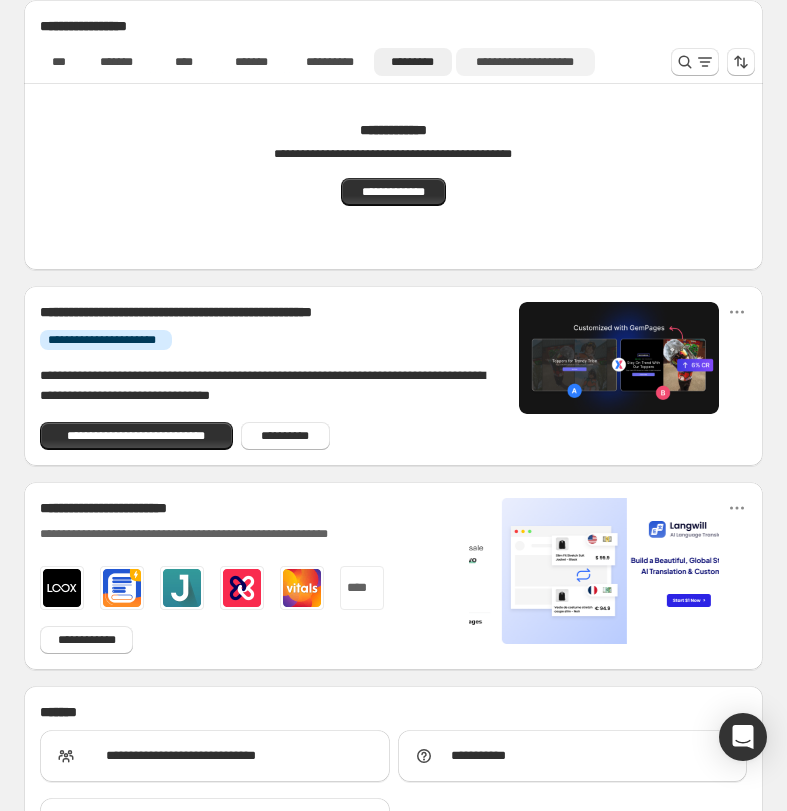 click on "**********" at bounding box center [525, 62] 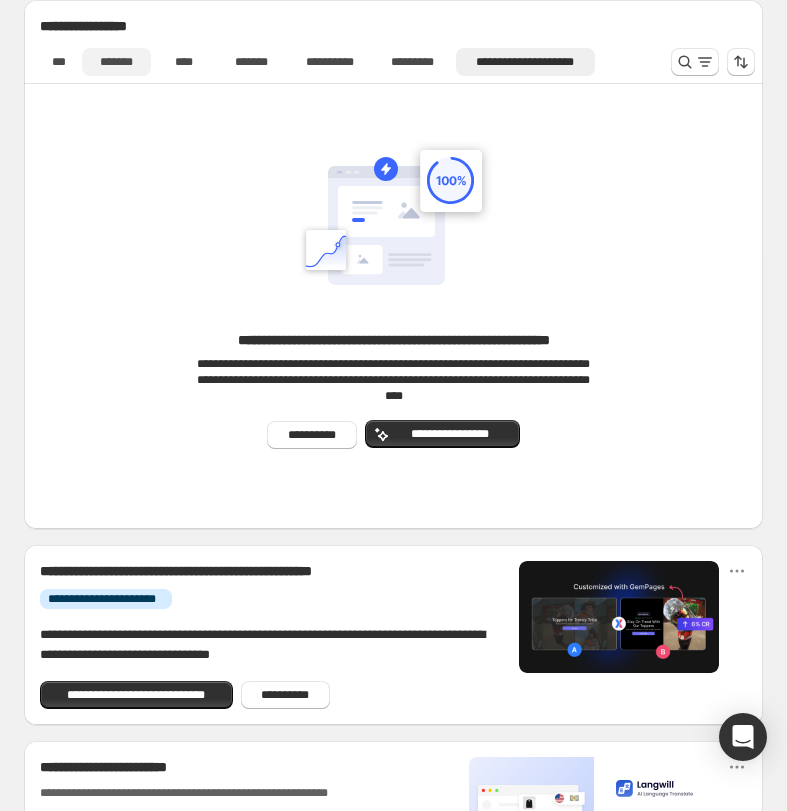 click on "*******" at bounding box center [116, 62] 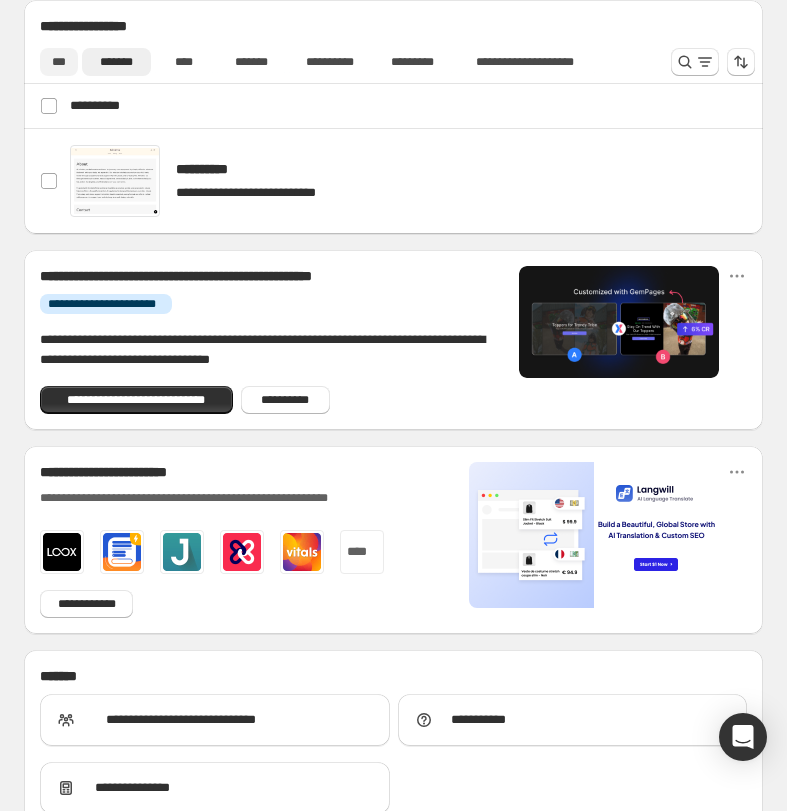 click on "***" at bounding box center [59, 62] 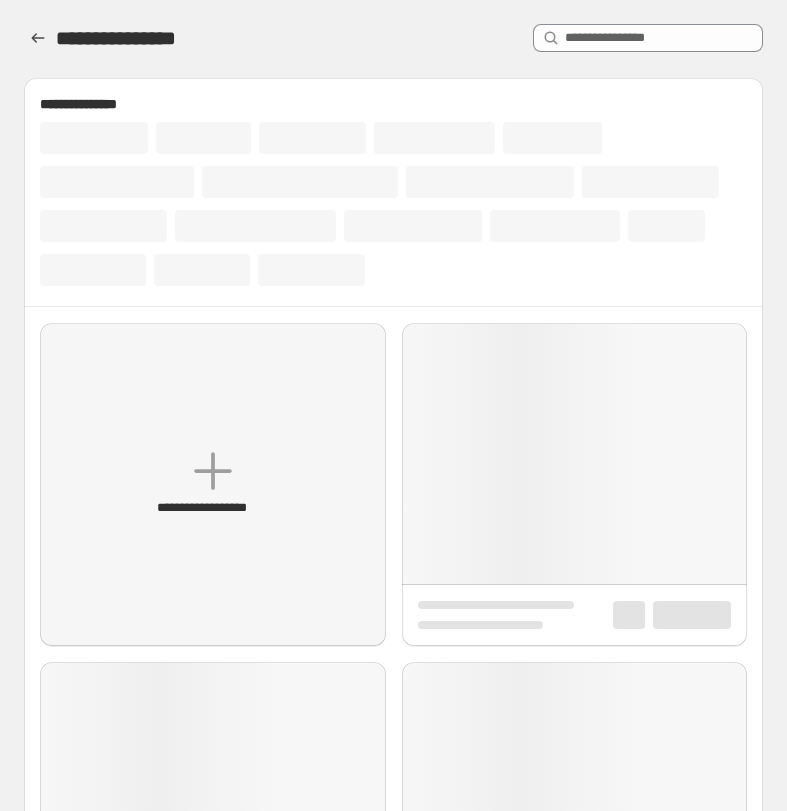 scroll, scrollTop: 0, scrollLeft: 0, axis: both 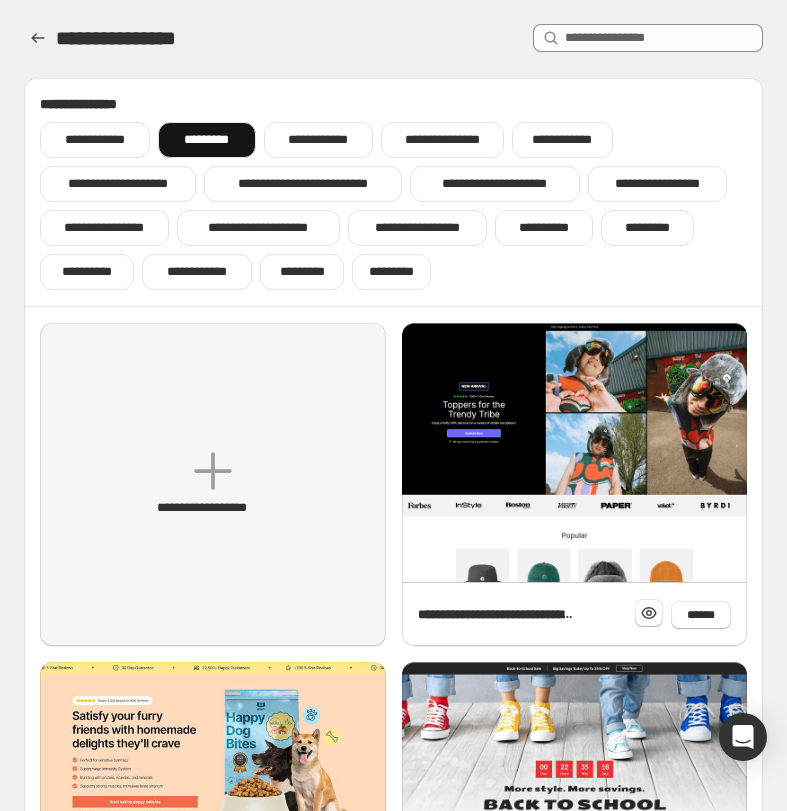 drag, startPoint x: 308, startPoint y: 47, endPoint x: 317, endPoint y: 70, distance: 24.698177 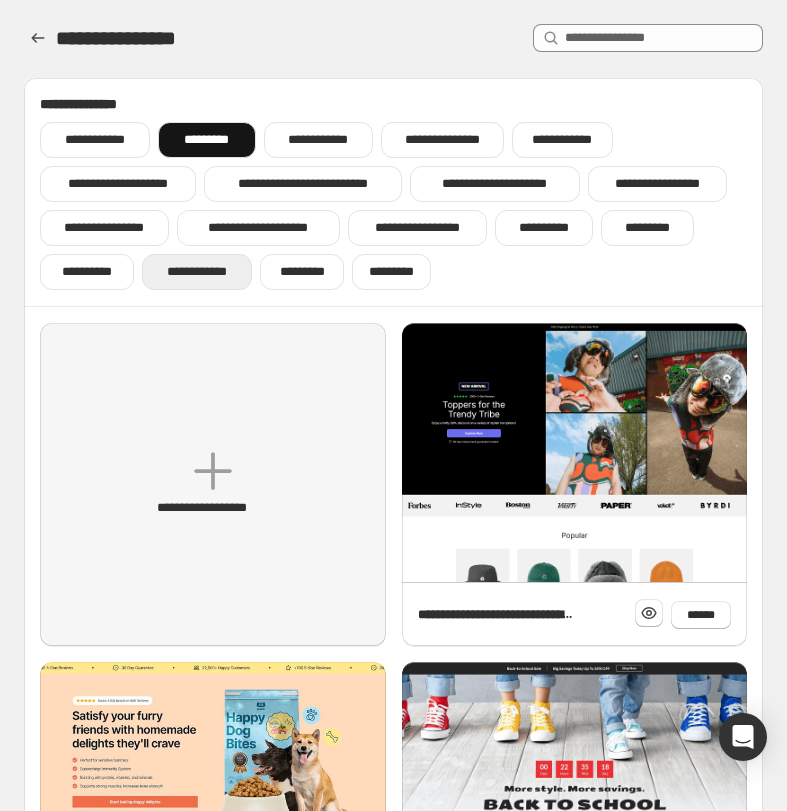 click on "**********" at bounding box center (196, 272) 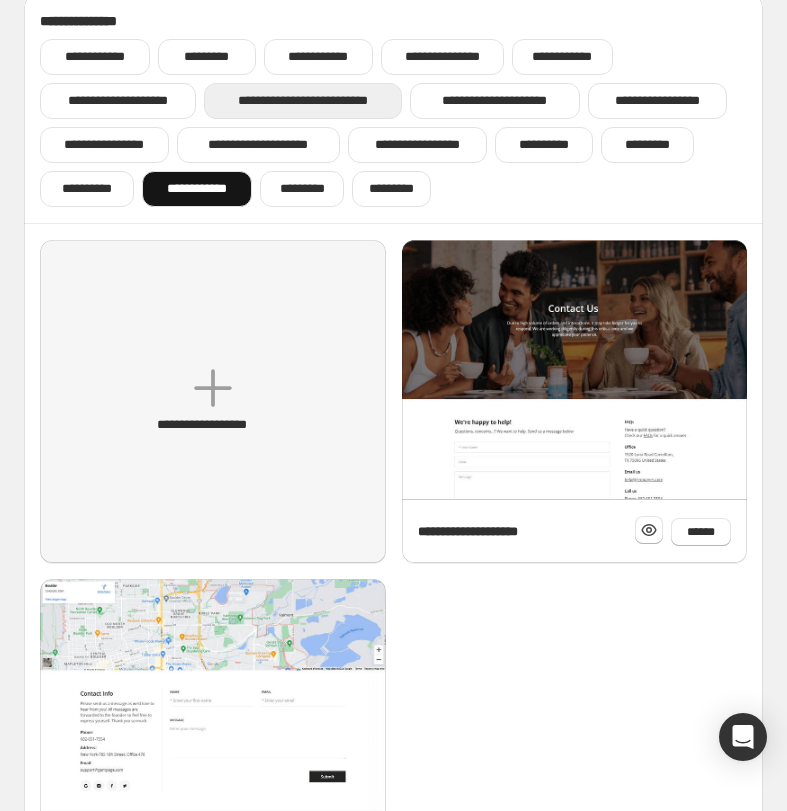 scroll, scrollTop: 34, scrollLeft: 0, axis: vertical 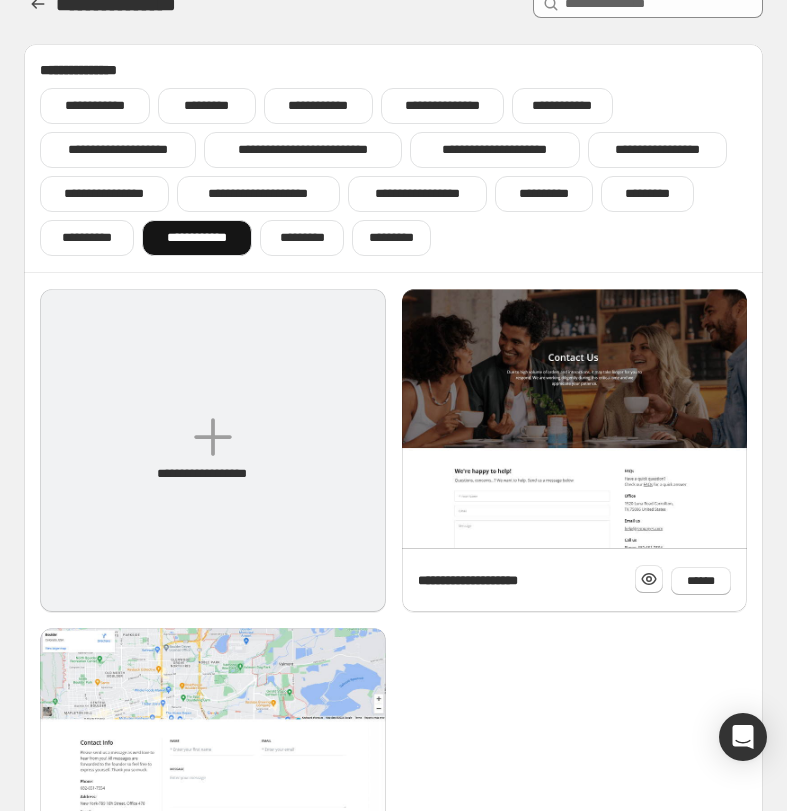click on "**********" at bounding box center [213, 450] 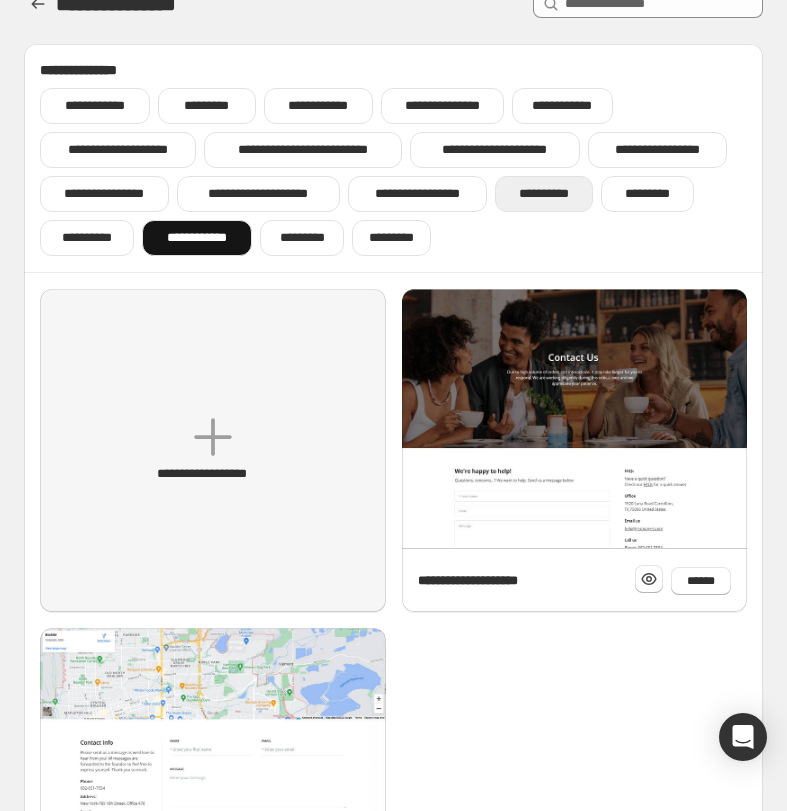 click on "**********" at bounding box center (544, 194) 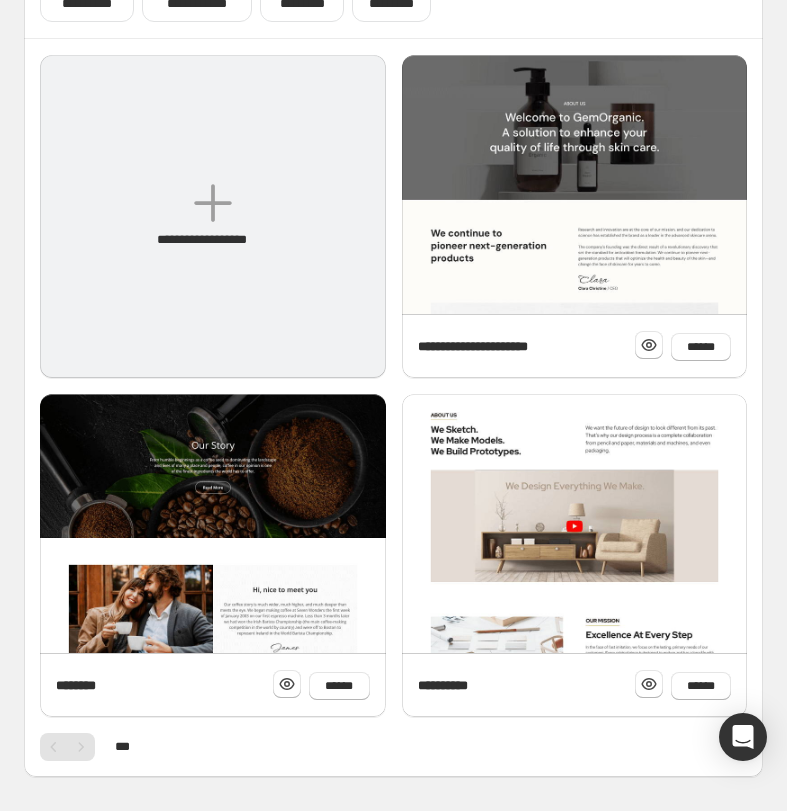 scroll, scrollTop: 234, scrollLeft: 0, axis: vertical 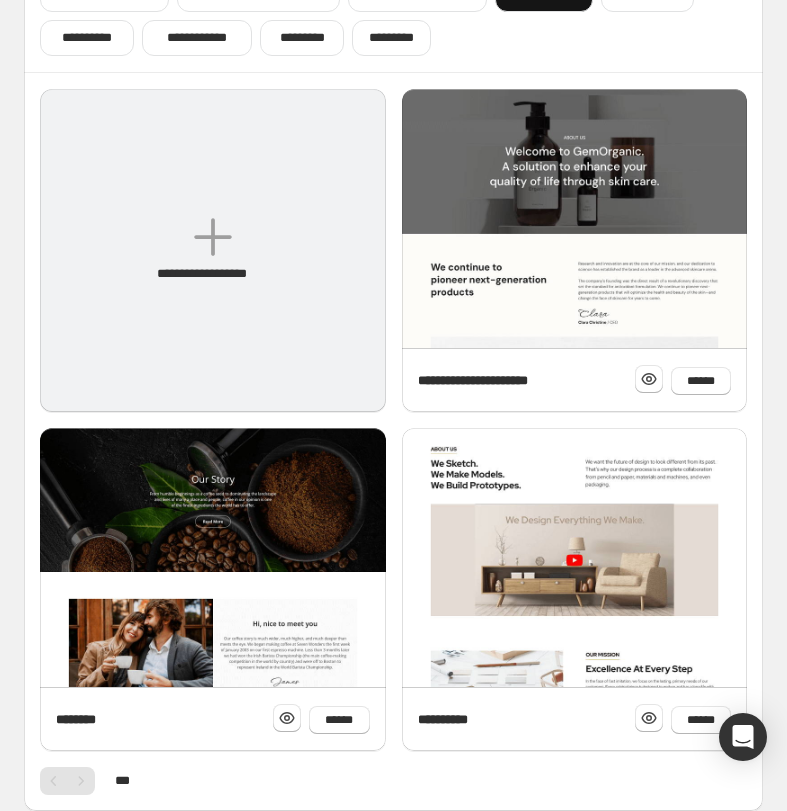 click on "**********" at bounding box center (213, 250) 